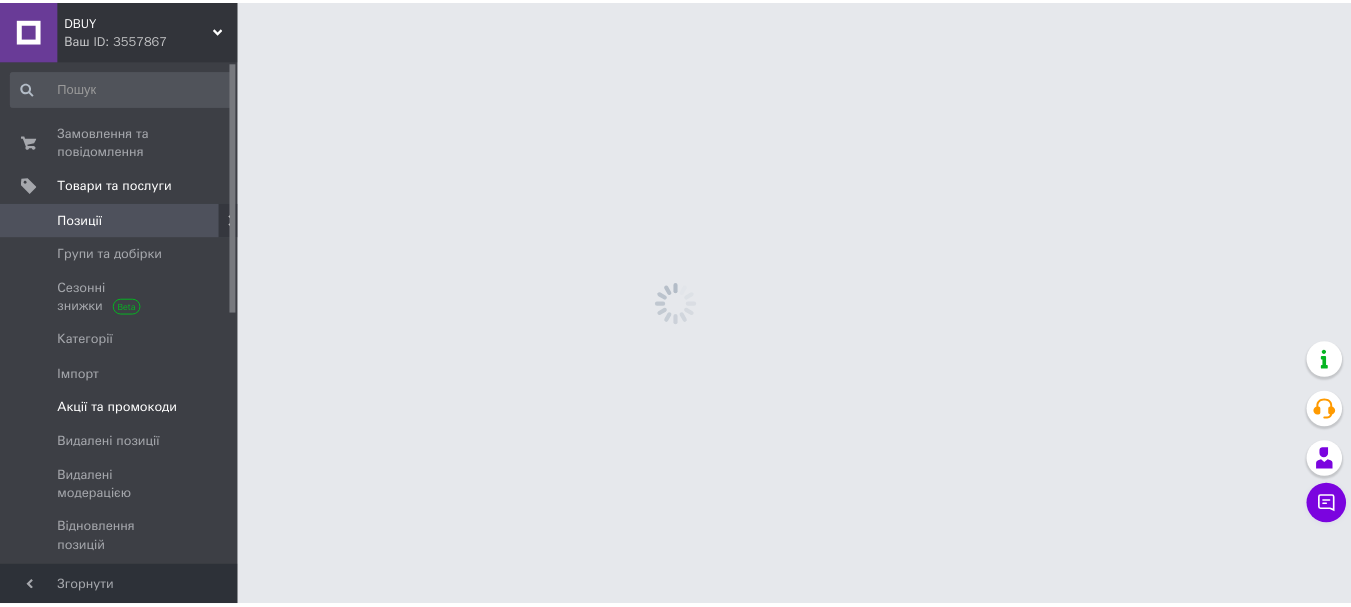 scroll, scrollTop: 0, scrollLeft: 0, axis: both 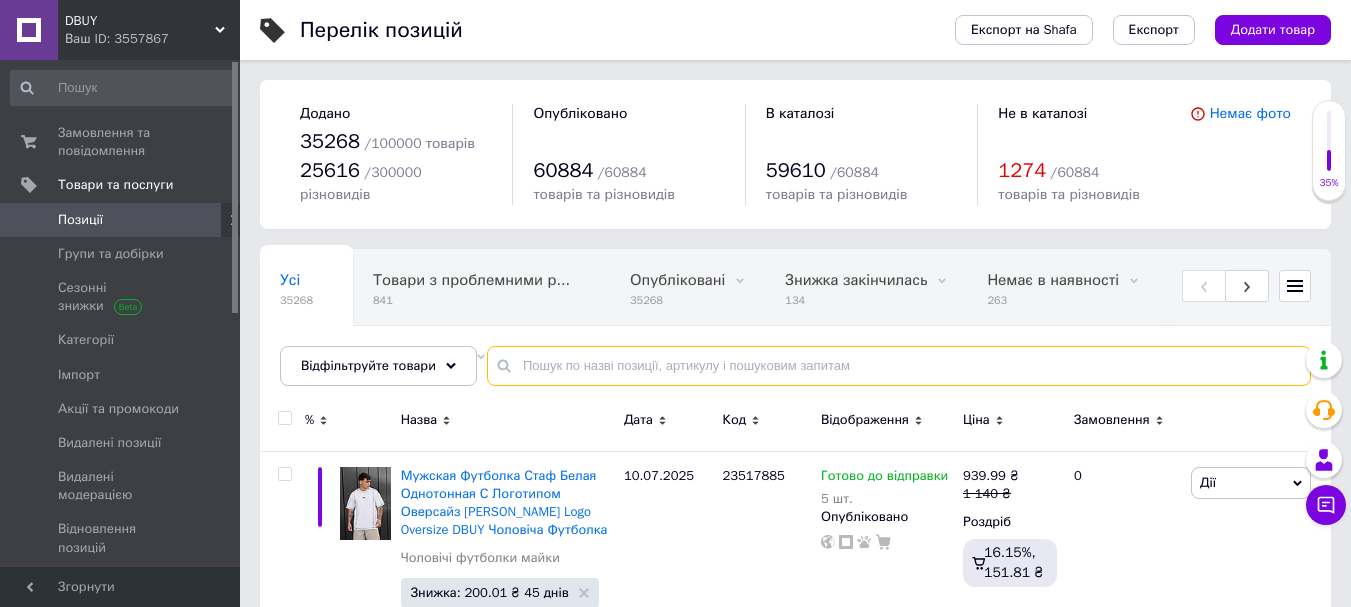 click at bounding box center (899, 366) 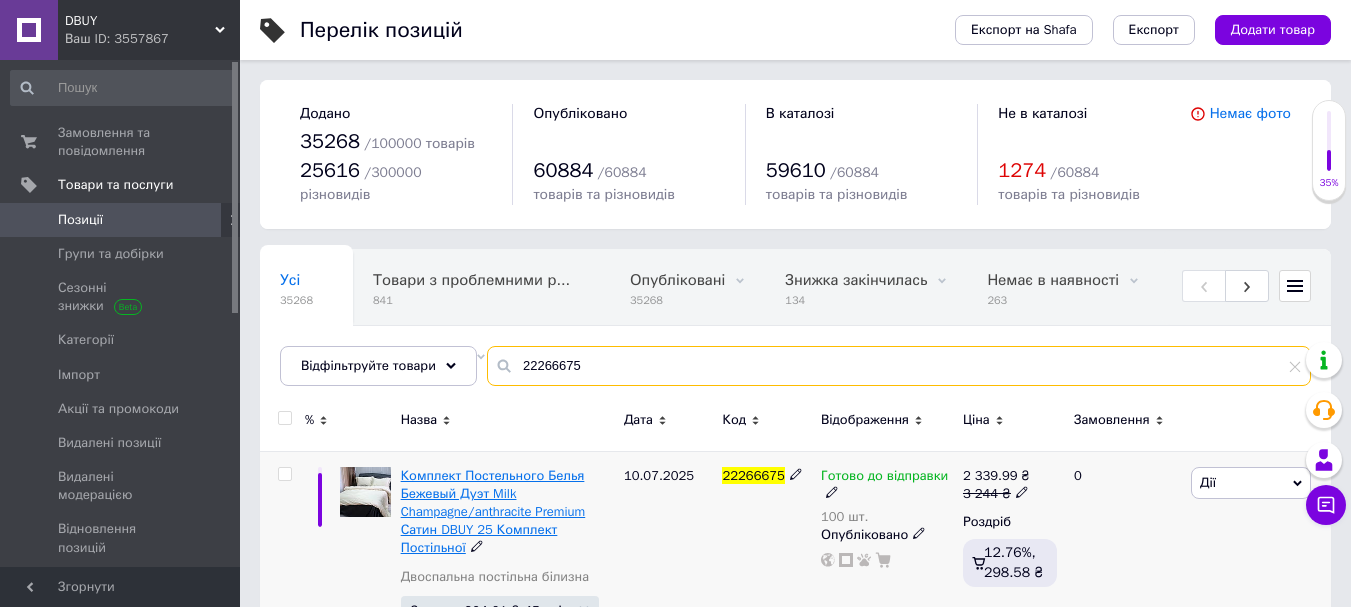 type on "22266675" 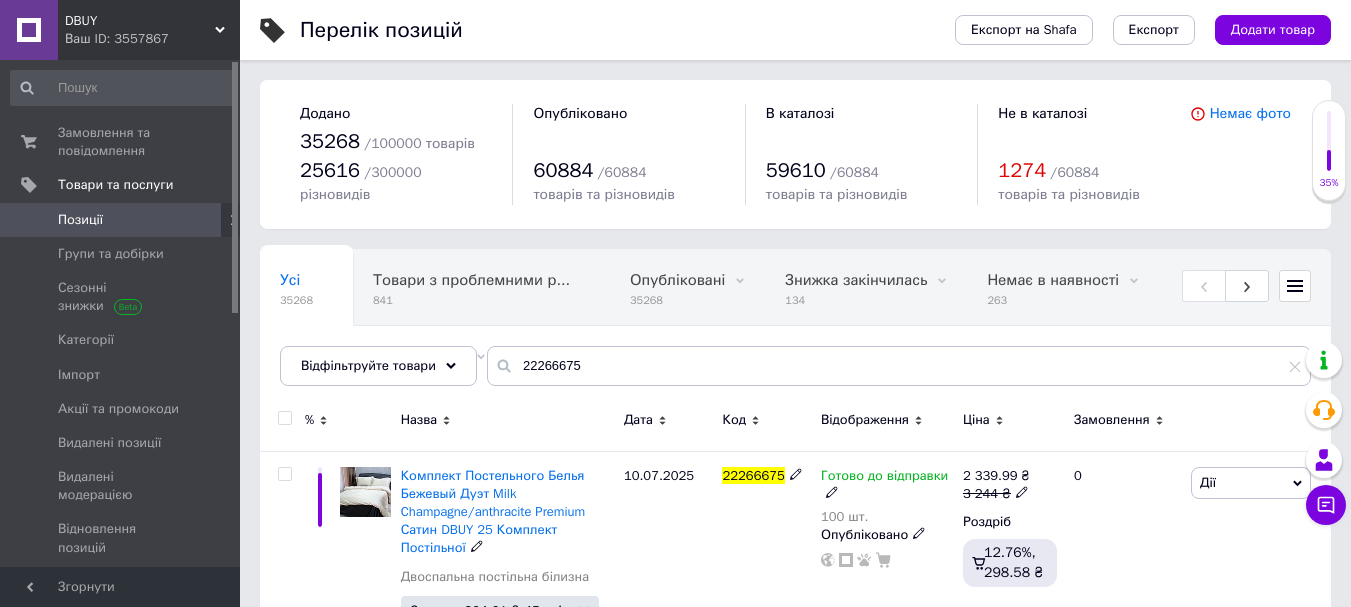 click on "Комплект Постельного Белья Бежевый Дуэт Milk Champagne/anthracite Premium Сатин DBUY 25 Комплект Постільної" at bounding box center [493, 512] 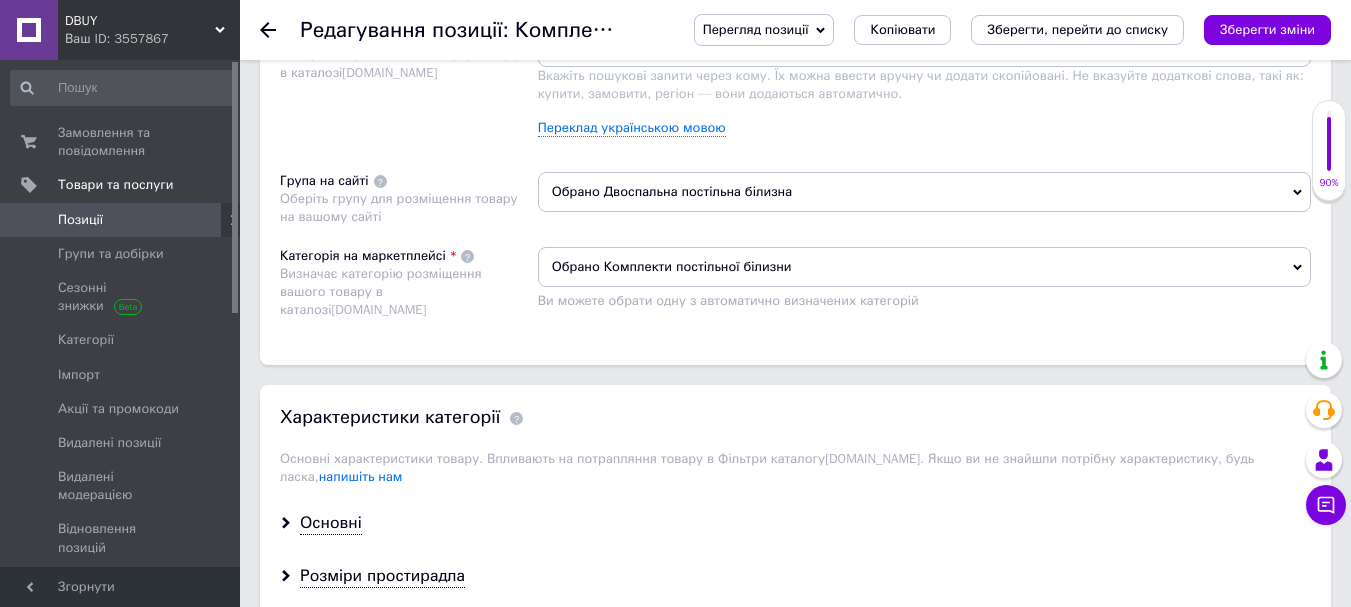scroll, scrollTop: 1243, scrollLeft: 0, axis: vertical 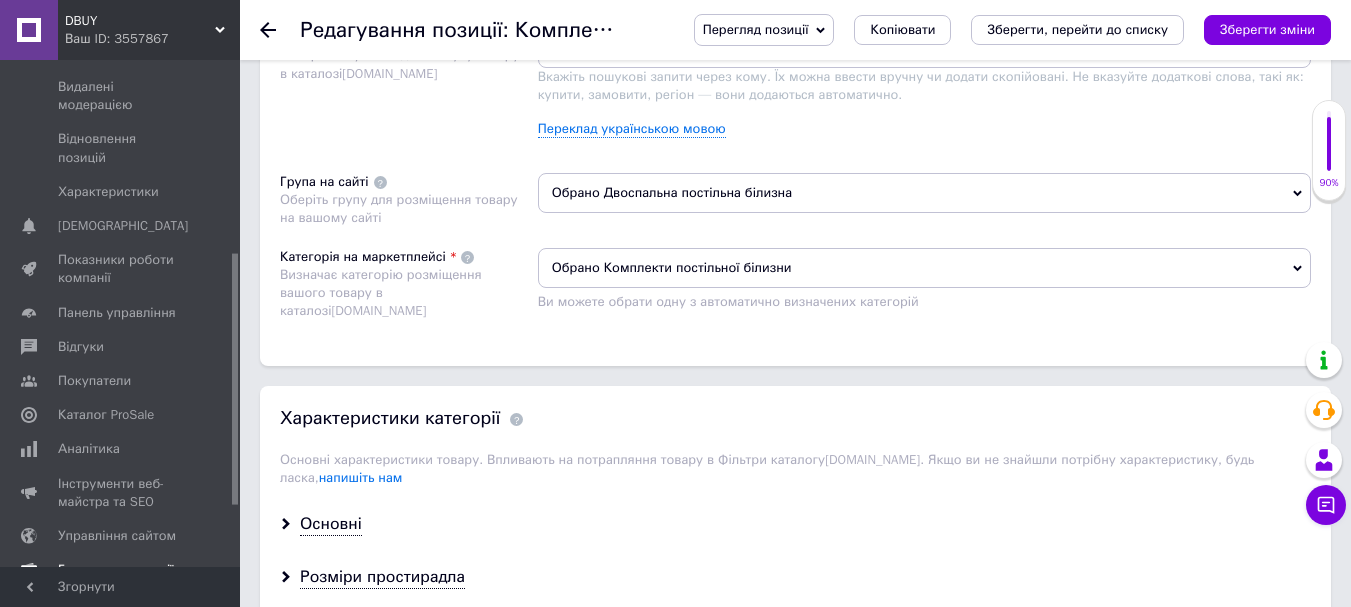 click on "Аналітика" at bounding box center [89, 449] 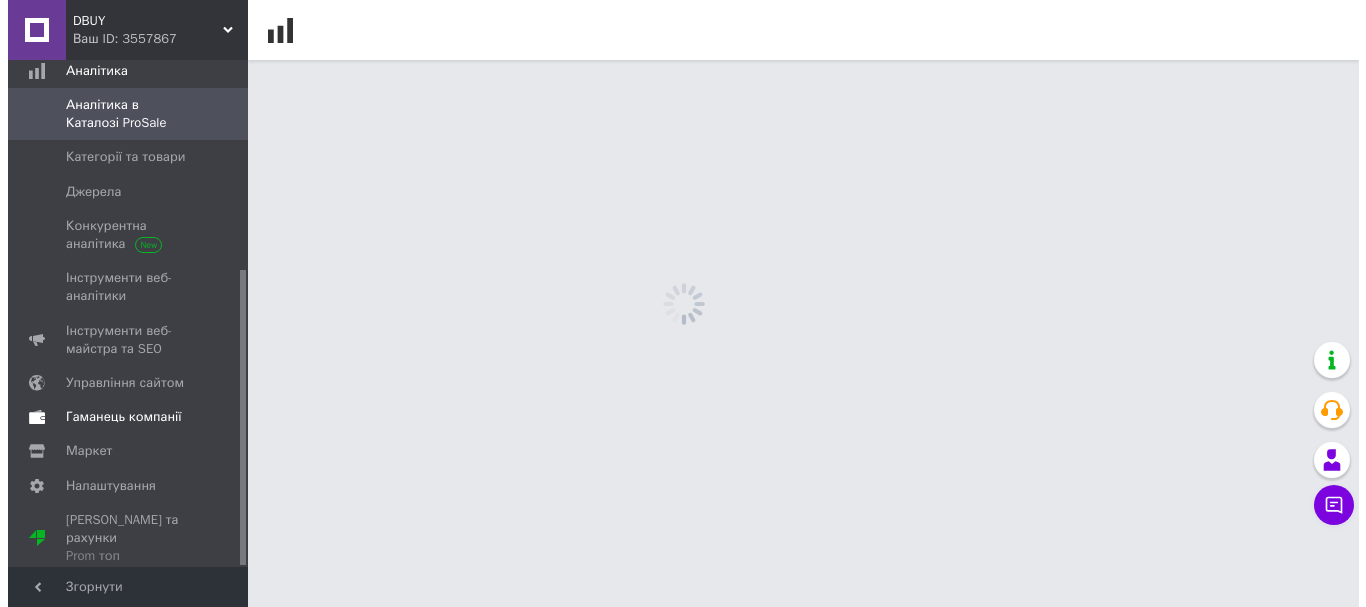 scroll, scrollTop: 0, scrollLeft: 0, axis: both 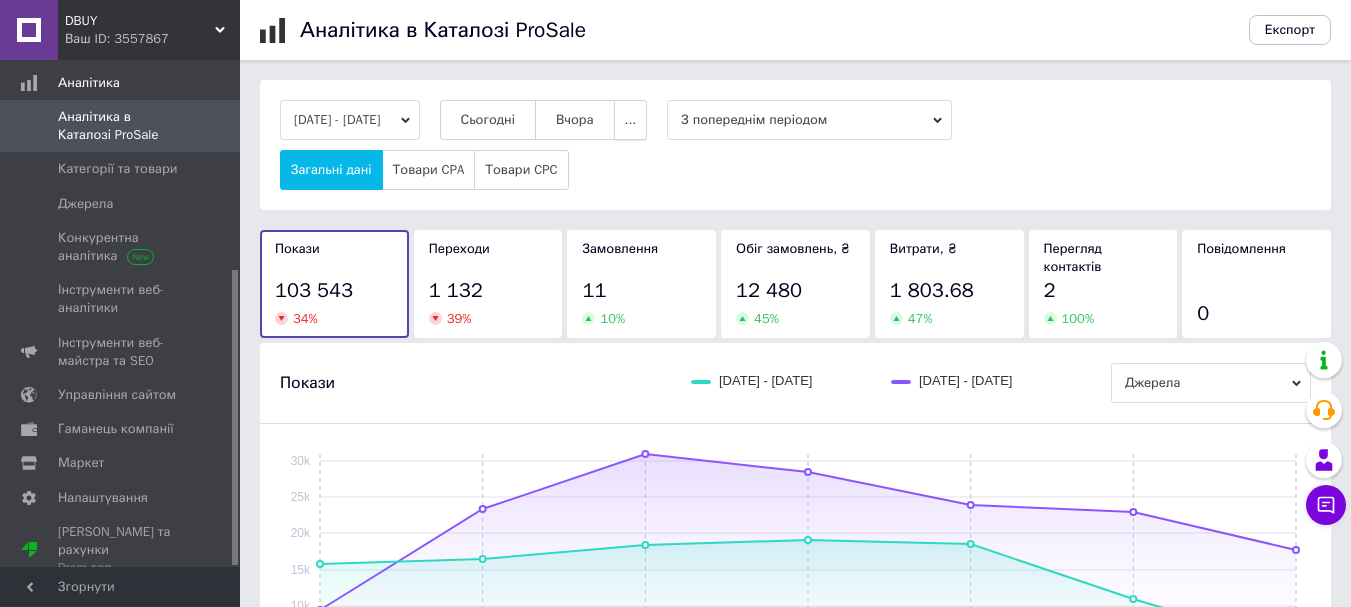 click on "..." at bounding box center (631, 120) 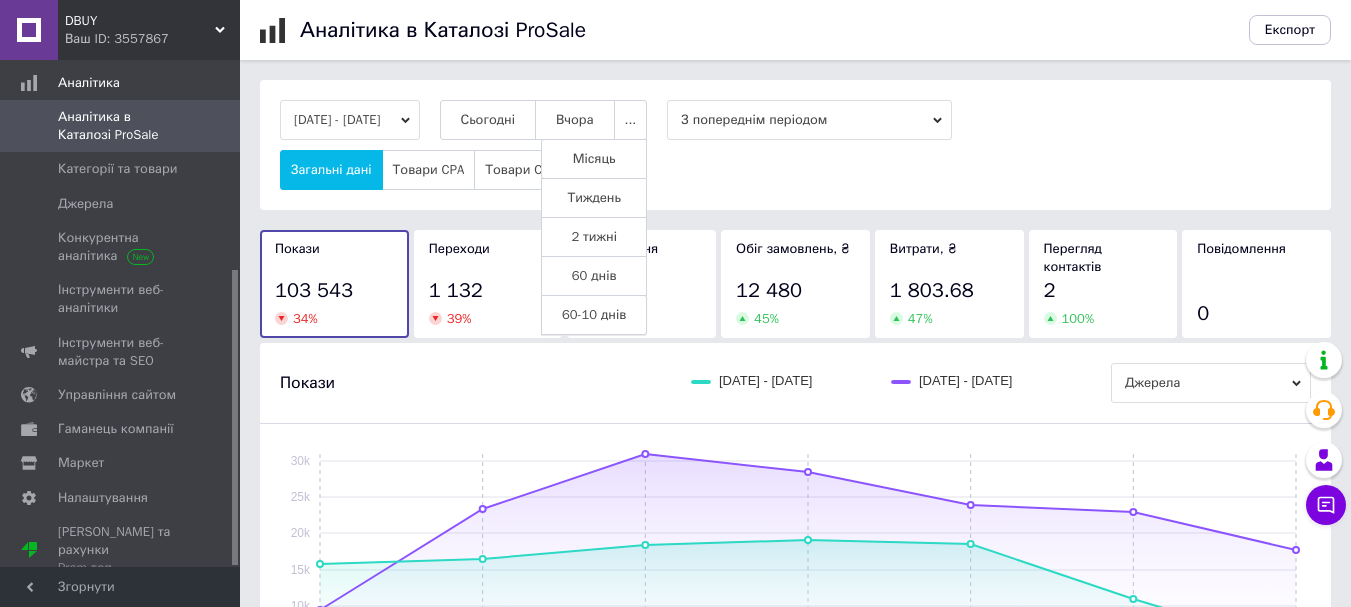 click on "60-10 днів" at bounding box center [594, 315] 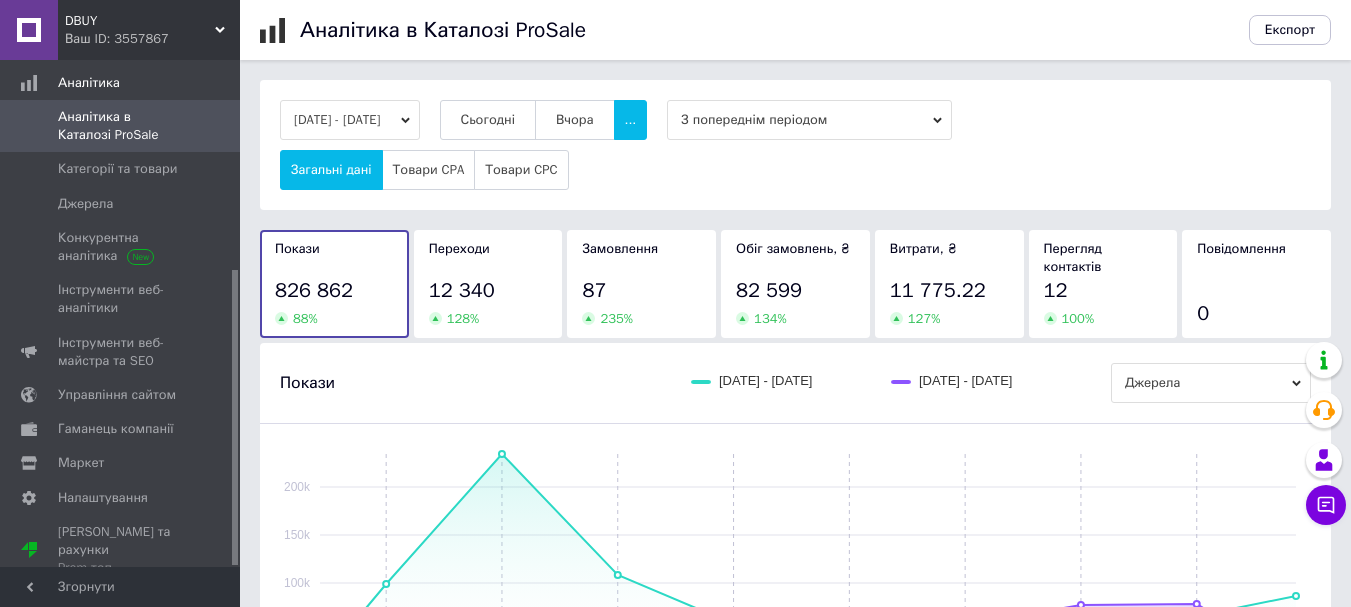 click 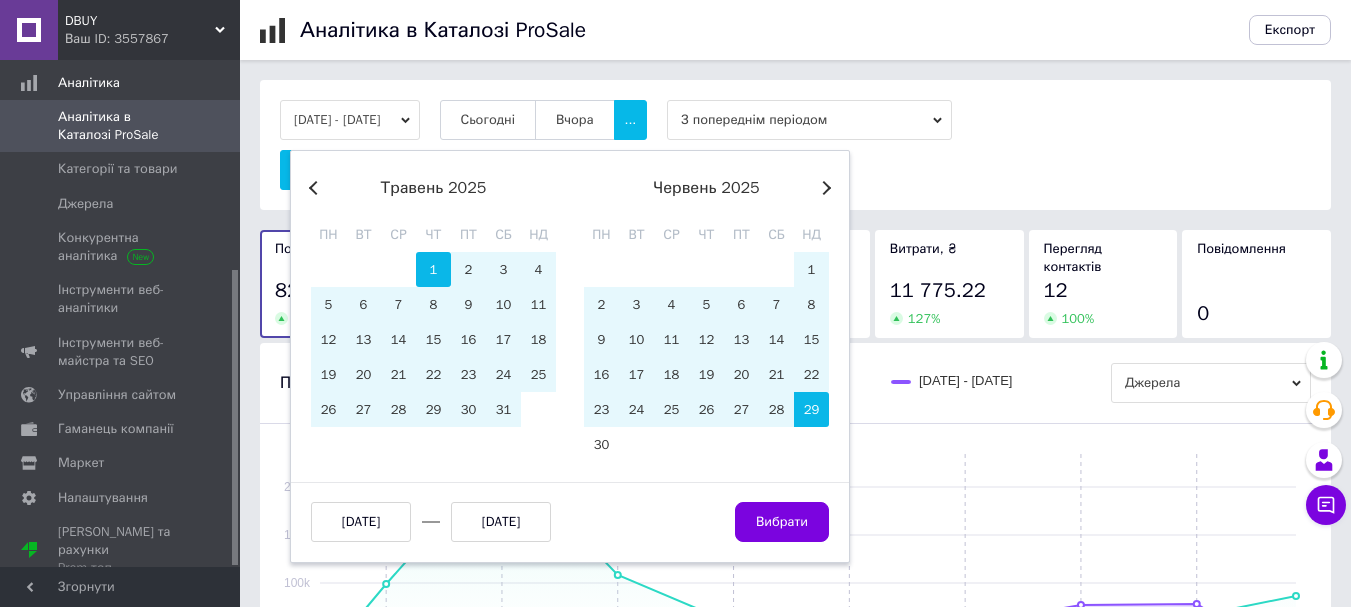 click on "1" at bounding box center [433, 269] 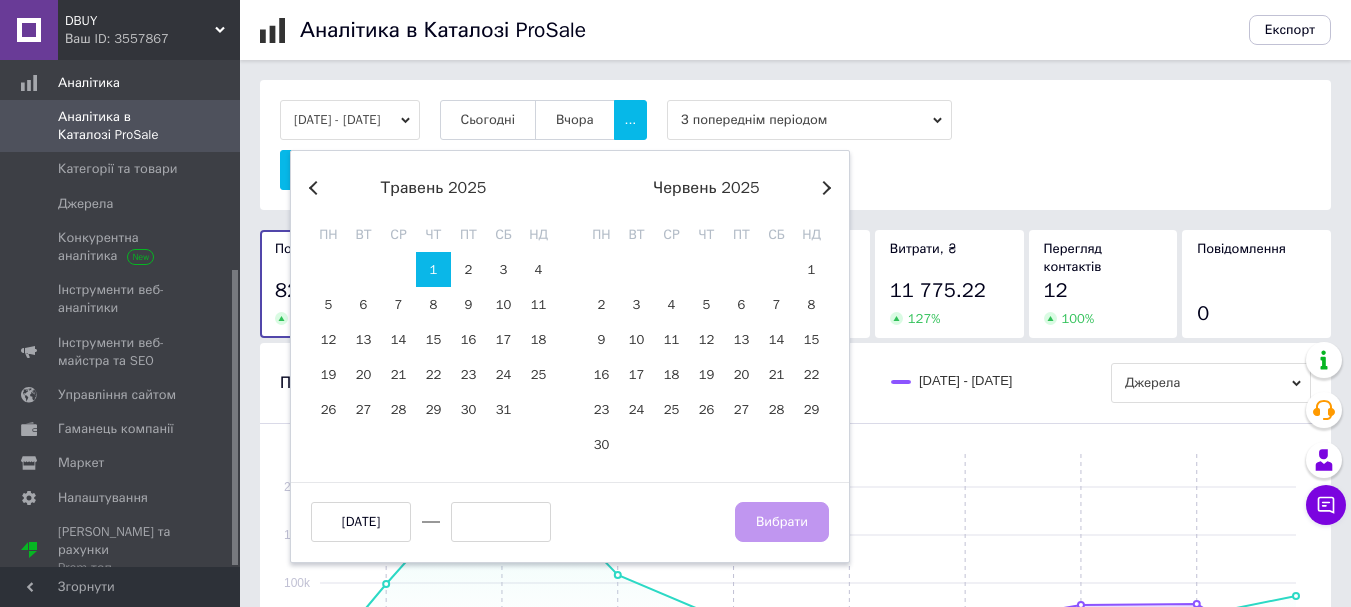 click on "Next Month" at bounding box center (824, 188) 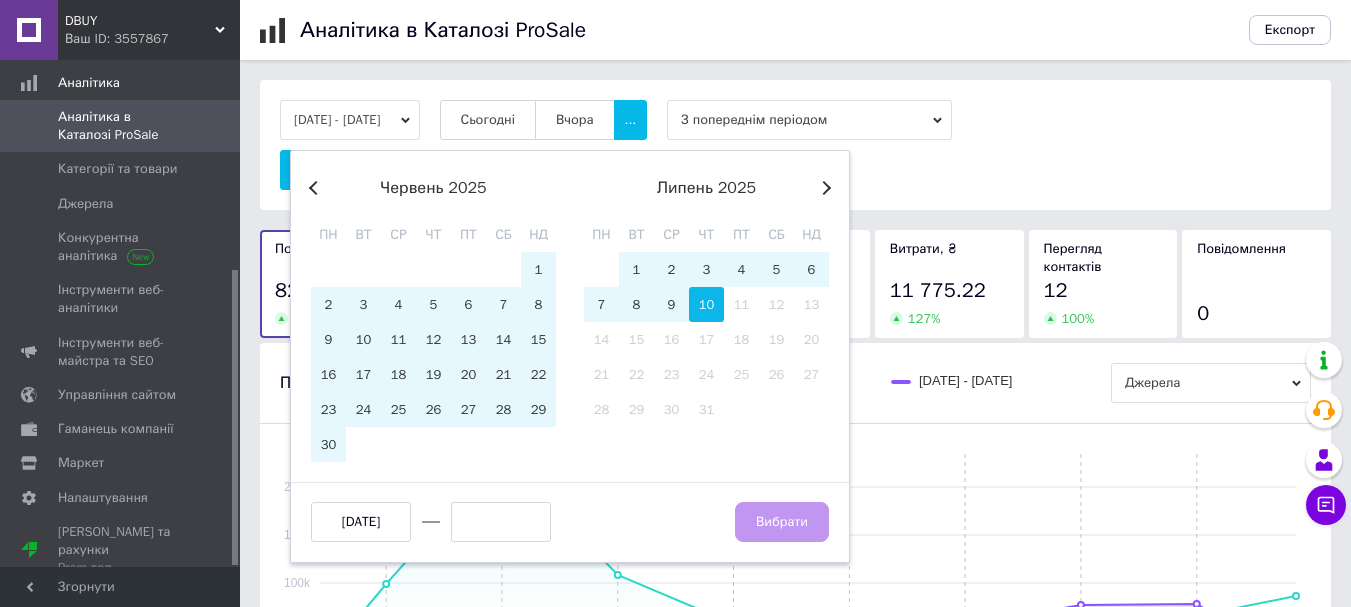 click on "10" at bounding box center [706, 304] 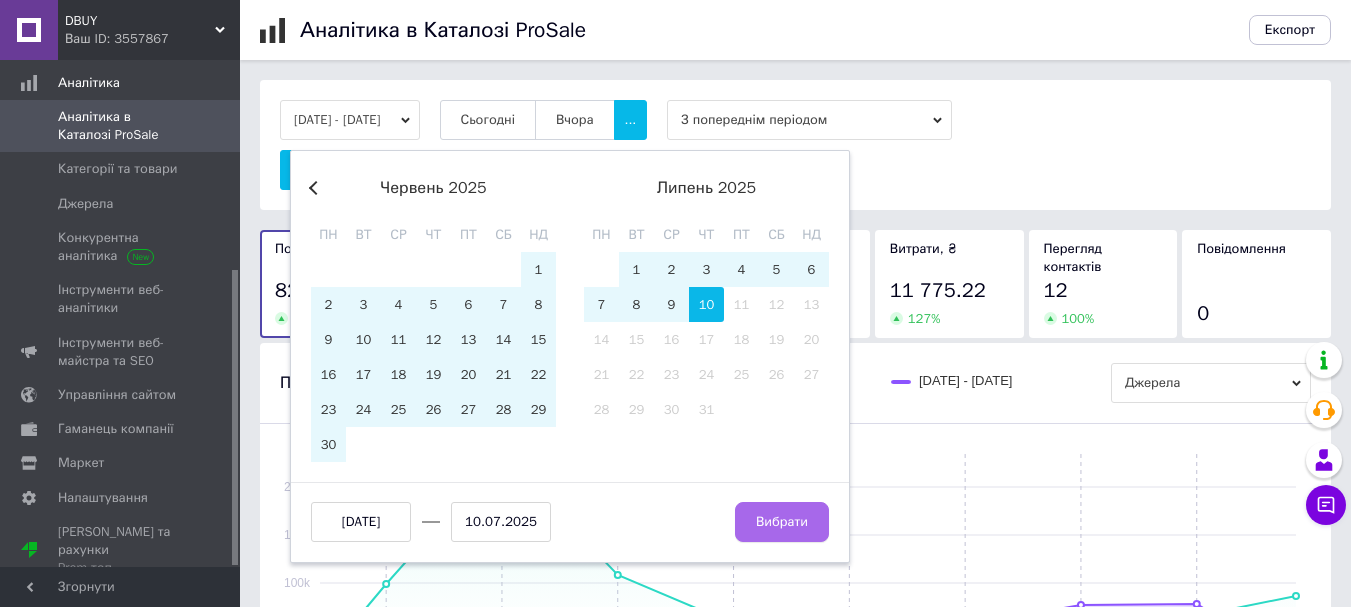 click on "Вибрати" at bounding box center [782, 522] 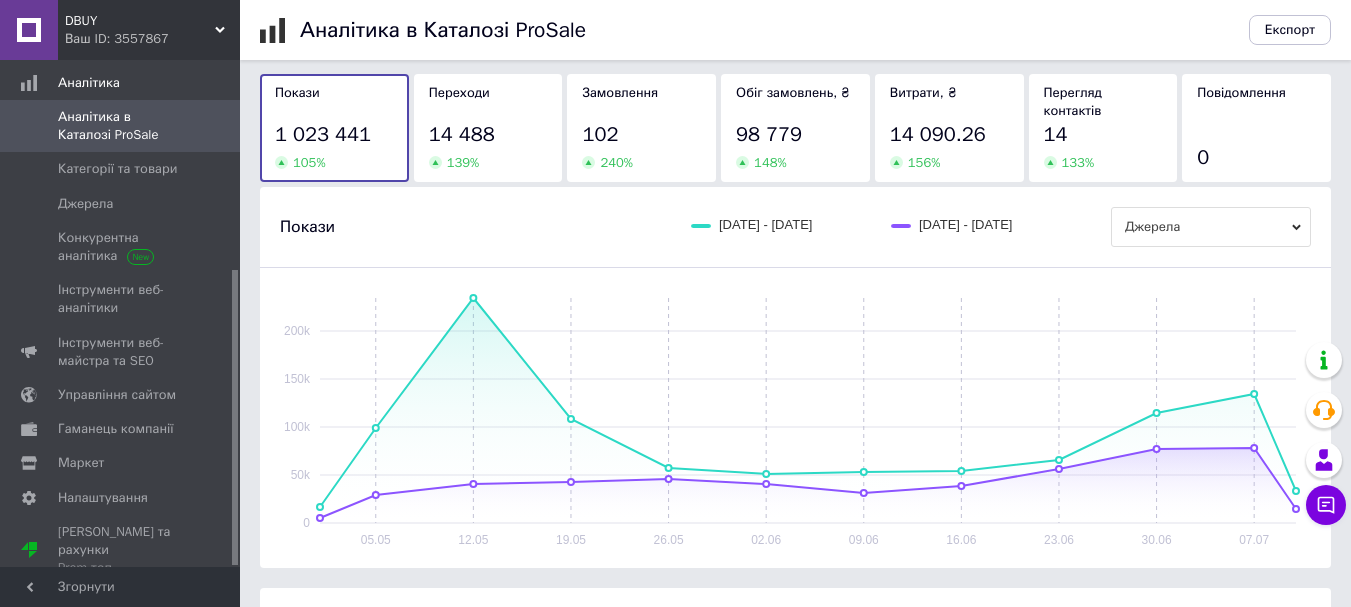 scroll, scrollTop: 395, scrollLeft: 0, axis: vertical 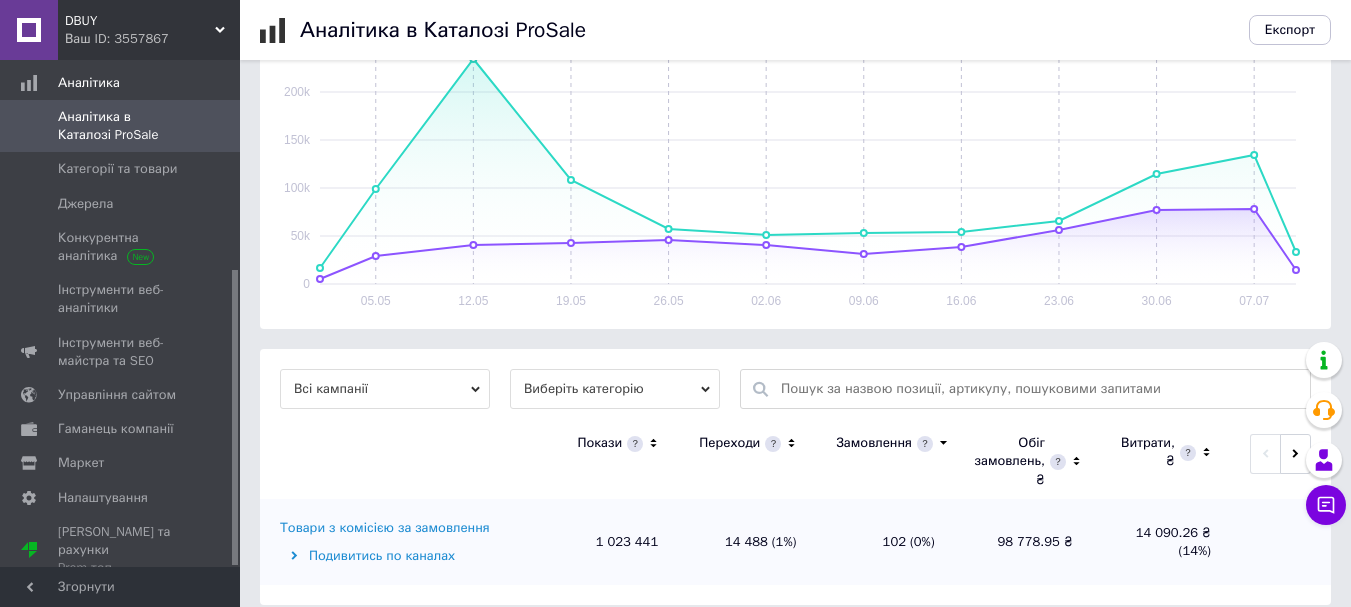 click on "Виберіть категорію" at bounding box center [615, 389] 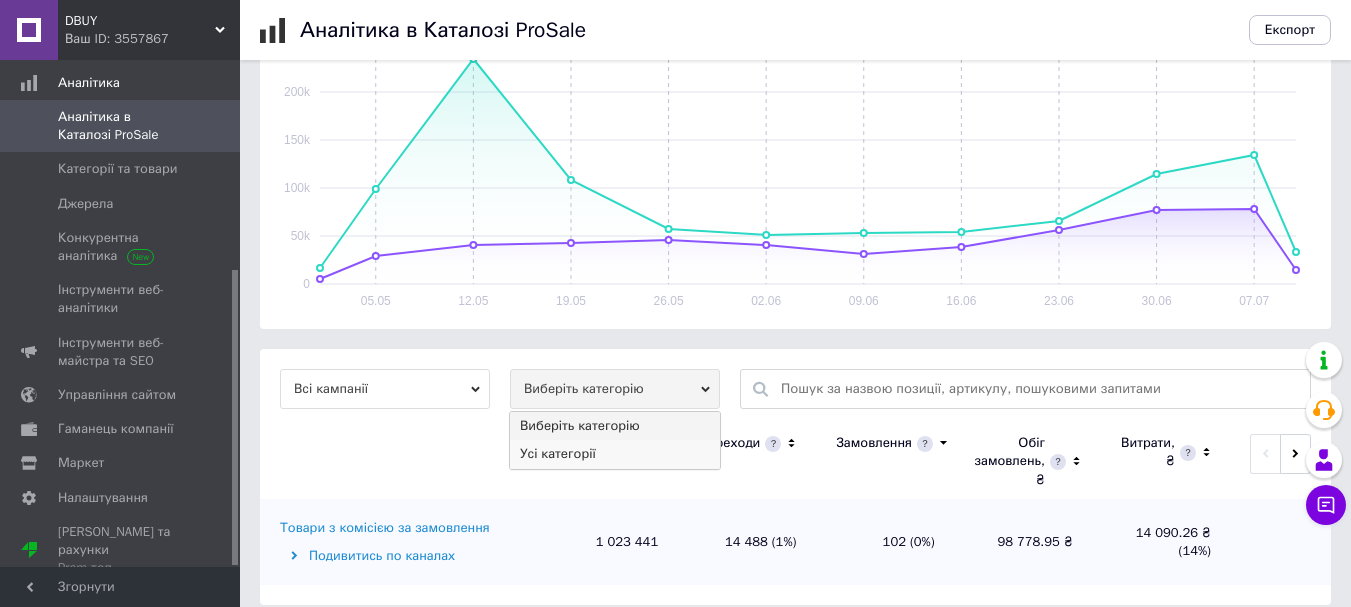 click on "Усі категорії" at bounding box center (615, 454) 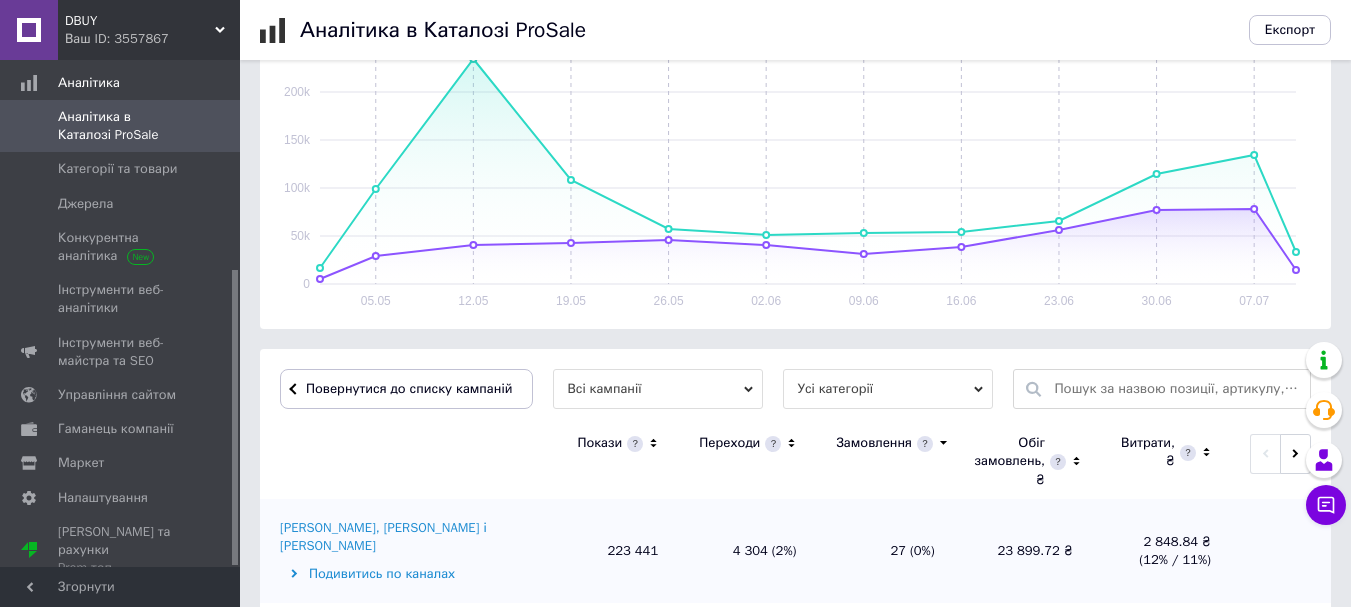 scroll, scrollTop: 411, scrollLeft: 0, axis: vertical 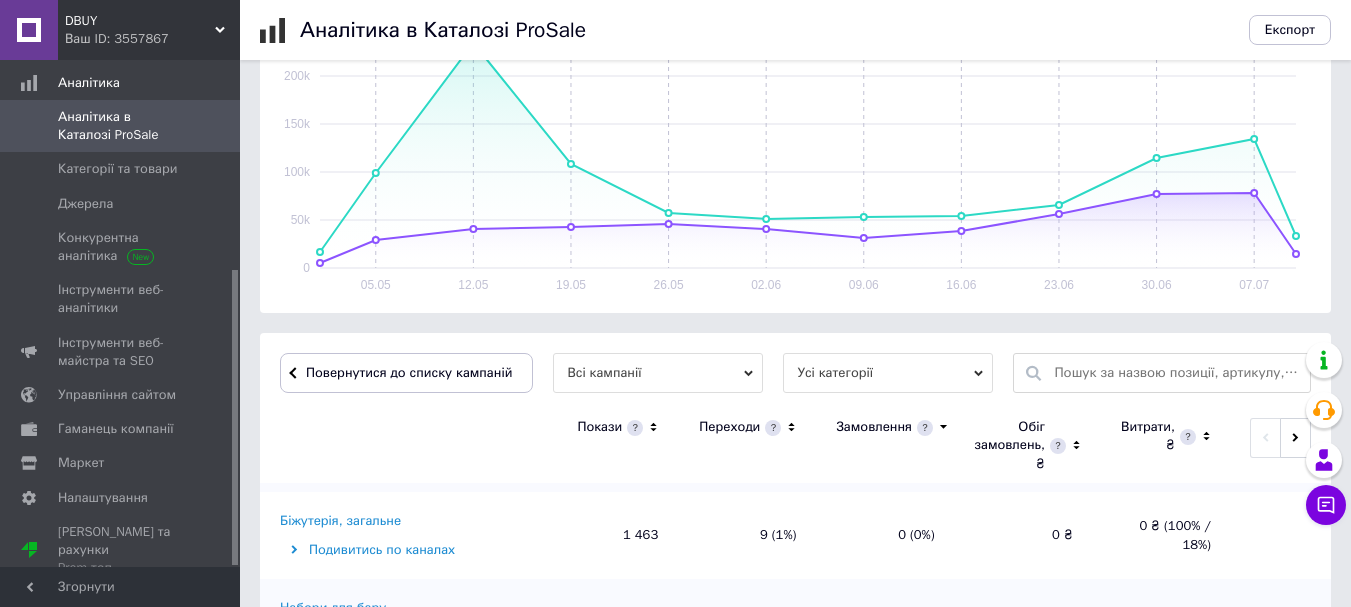 click on "Комплекти постільної білизни" at bounding box center [374, 781] 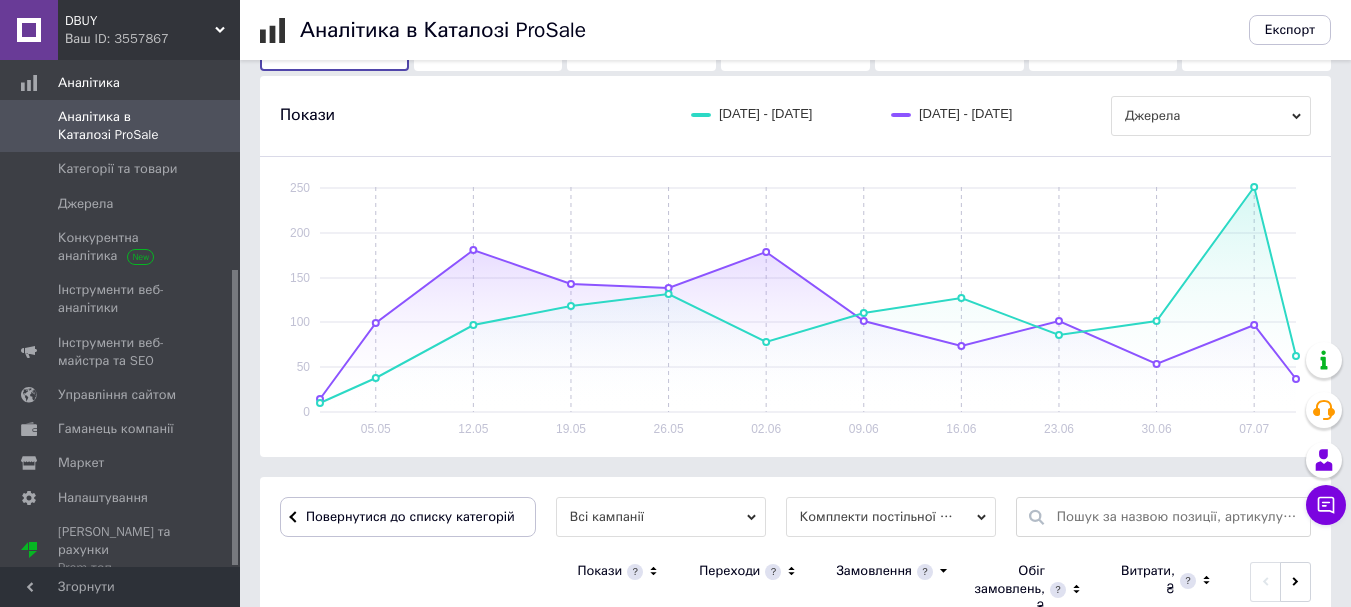 scroll, scrollTop: 0, scrollLeft: 0, axis: both 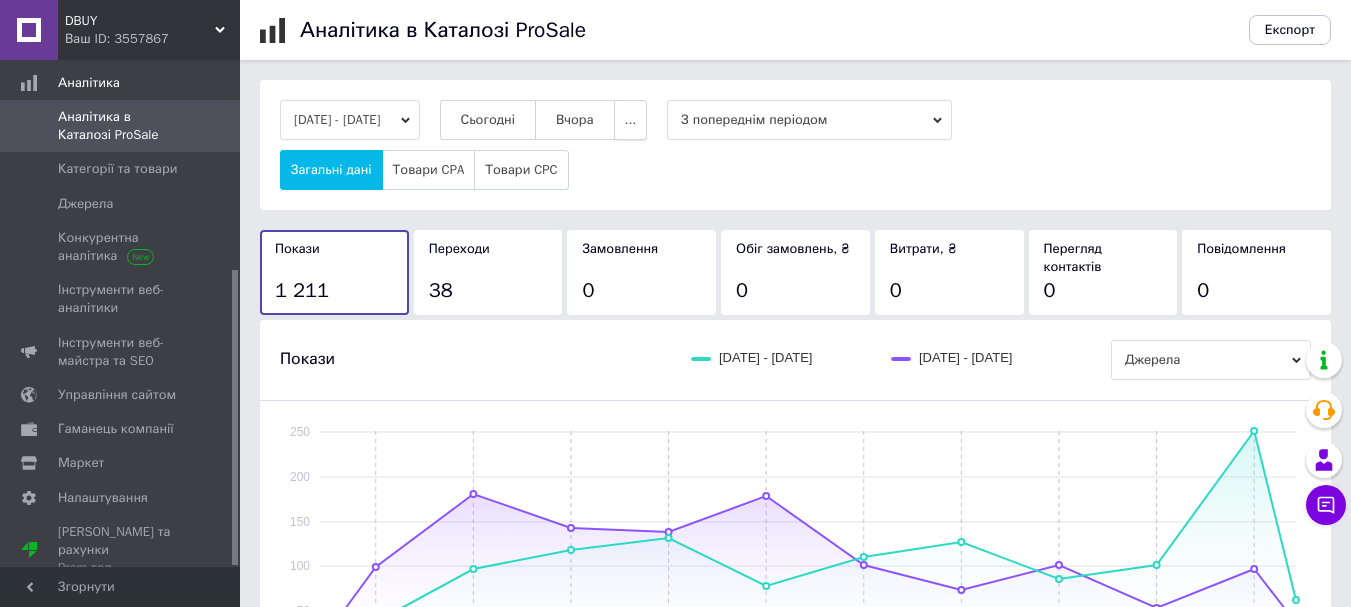 click on "..." at bounding box center (631, 120) 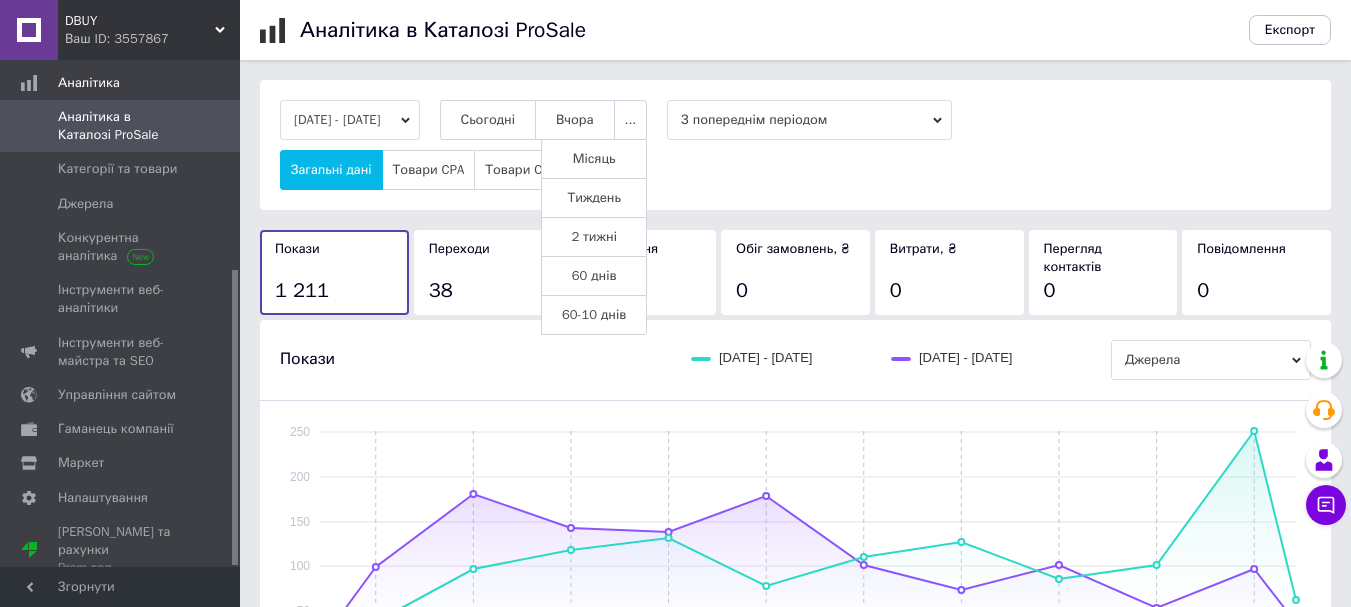click on "60 днів" at bounding box center [594, 276] 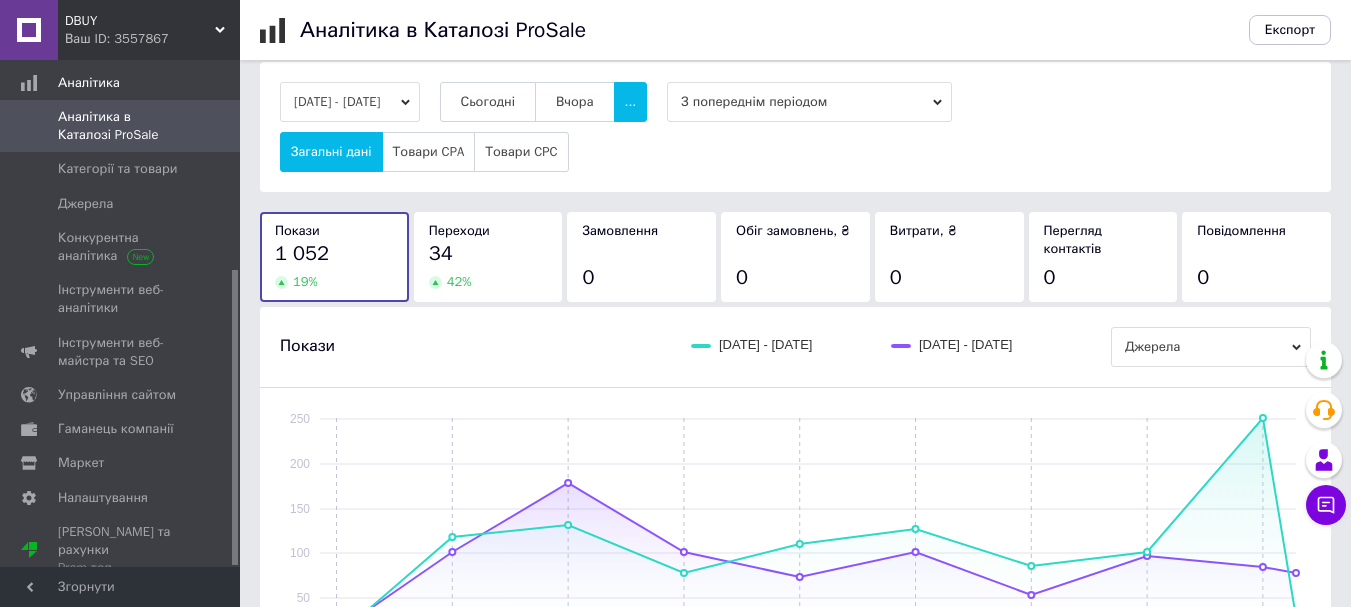 scroll, scrollTop: 0, scrollLeft: 0, axis: both 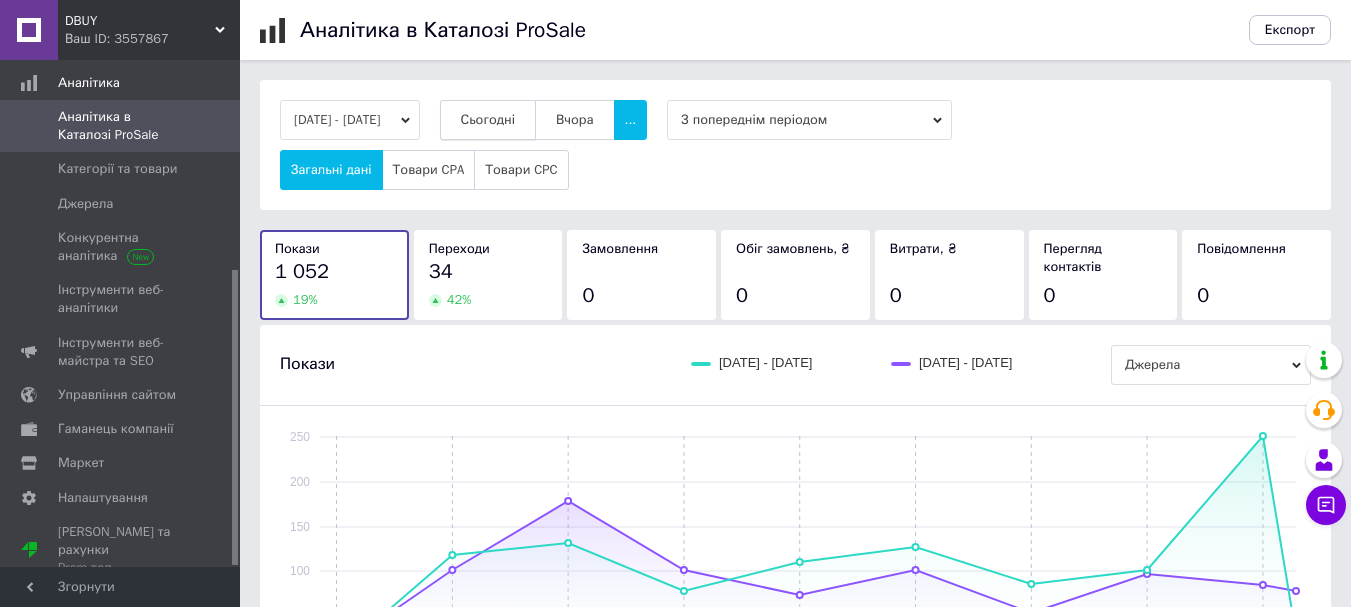 click on "Сьогодні" at bounding box center [488, 120] 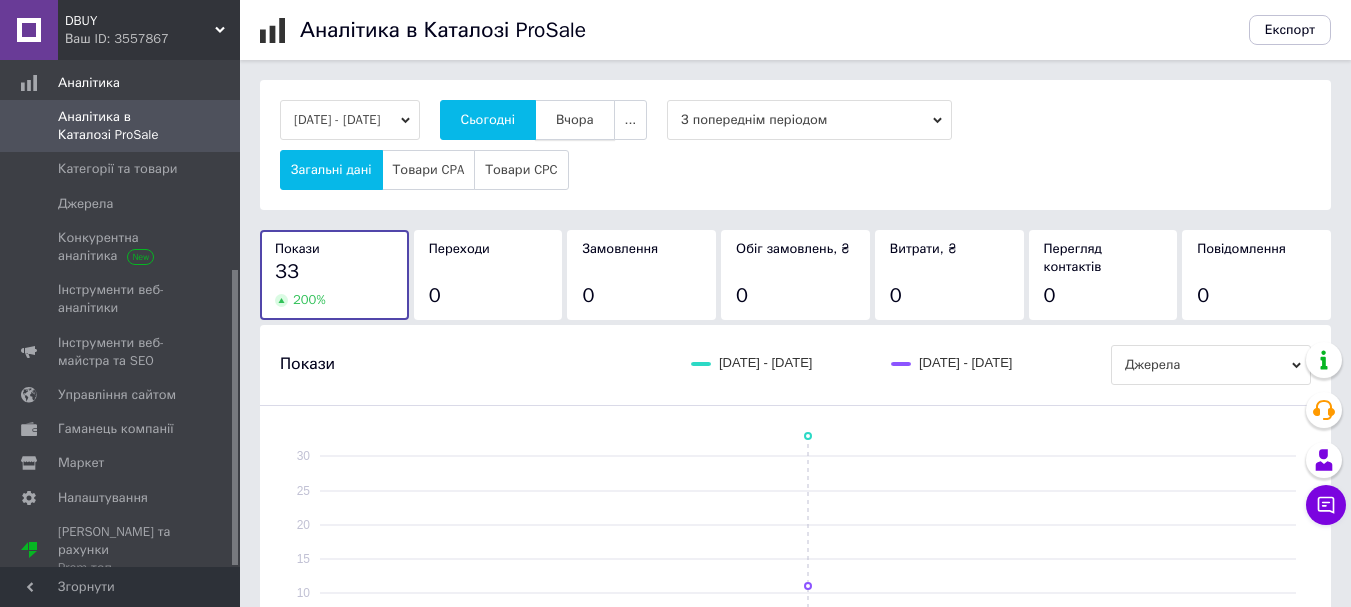 click on "Вчора" at bounding box center [575, 120] 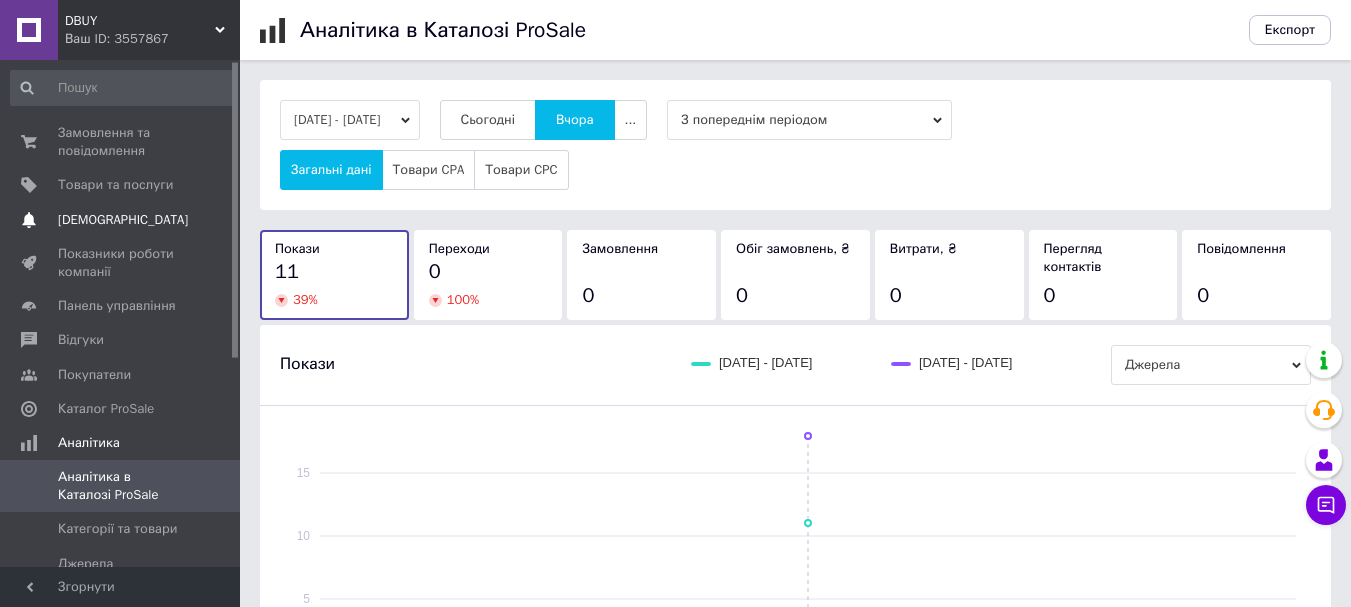 scroll, scrollTop: 1, scrollLeft: 0, axis: vertical 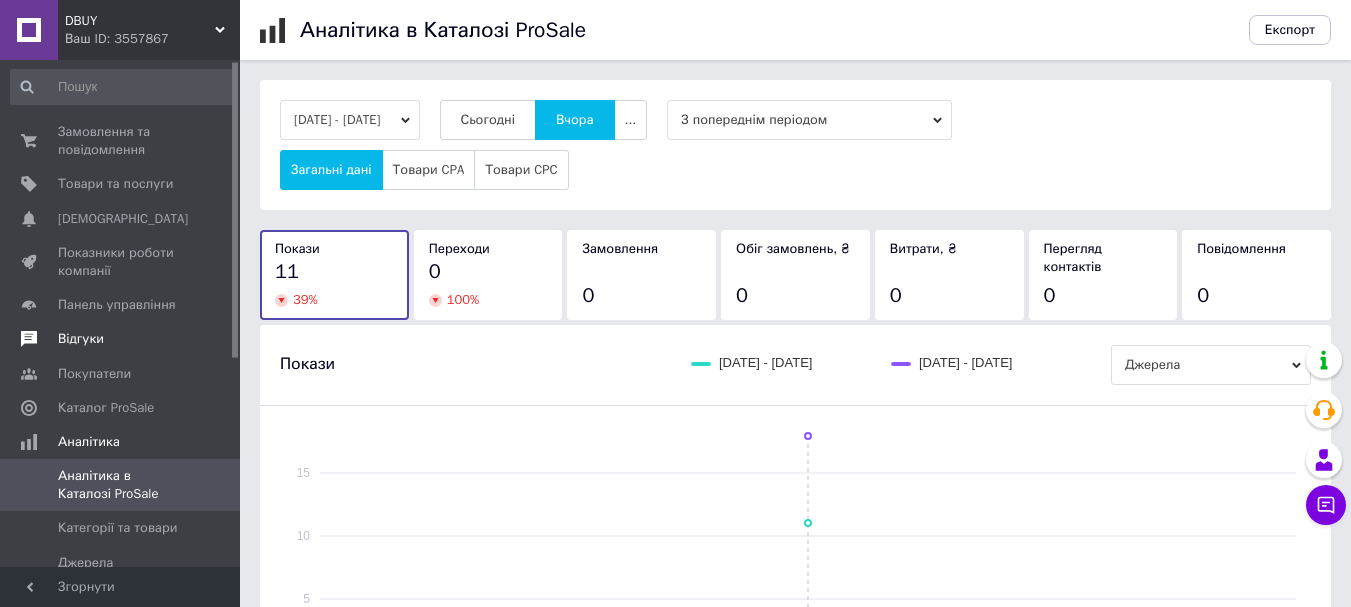 click on "Відгуки" at bounding box center [81, 339] 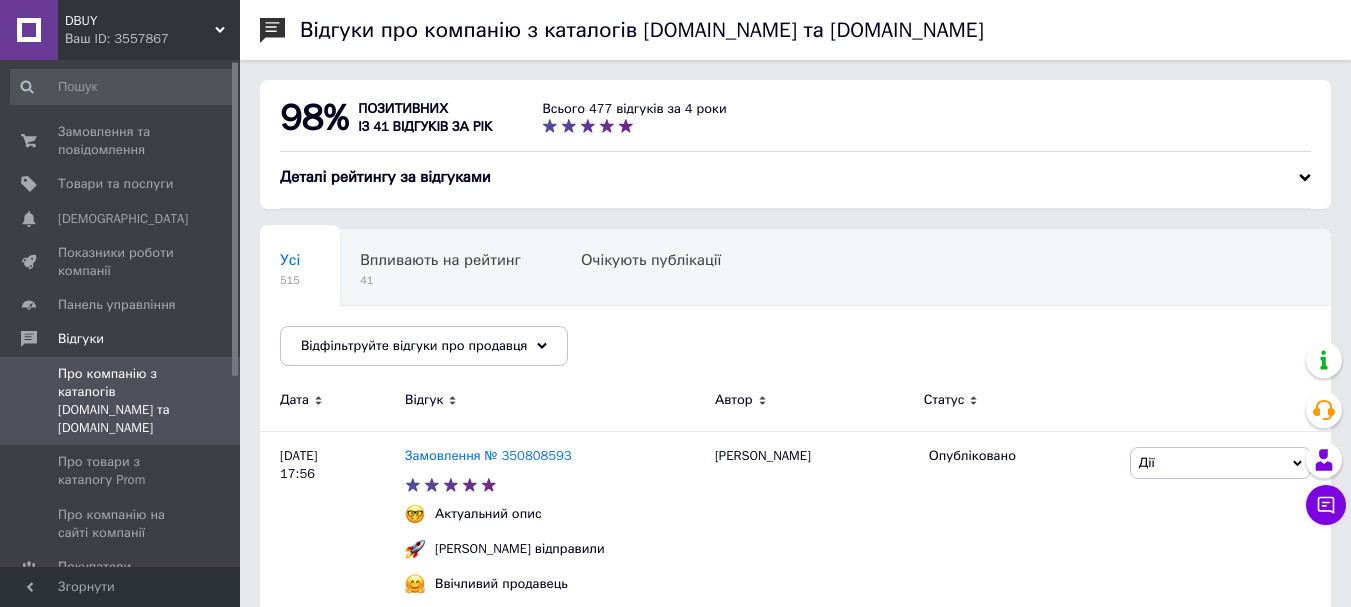 scroll, scrollTop: 310, scrollLeft: 0, axis: vertical 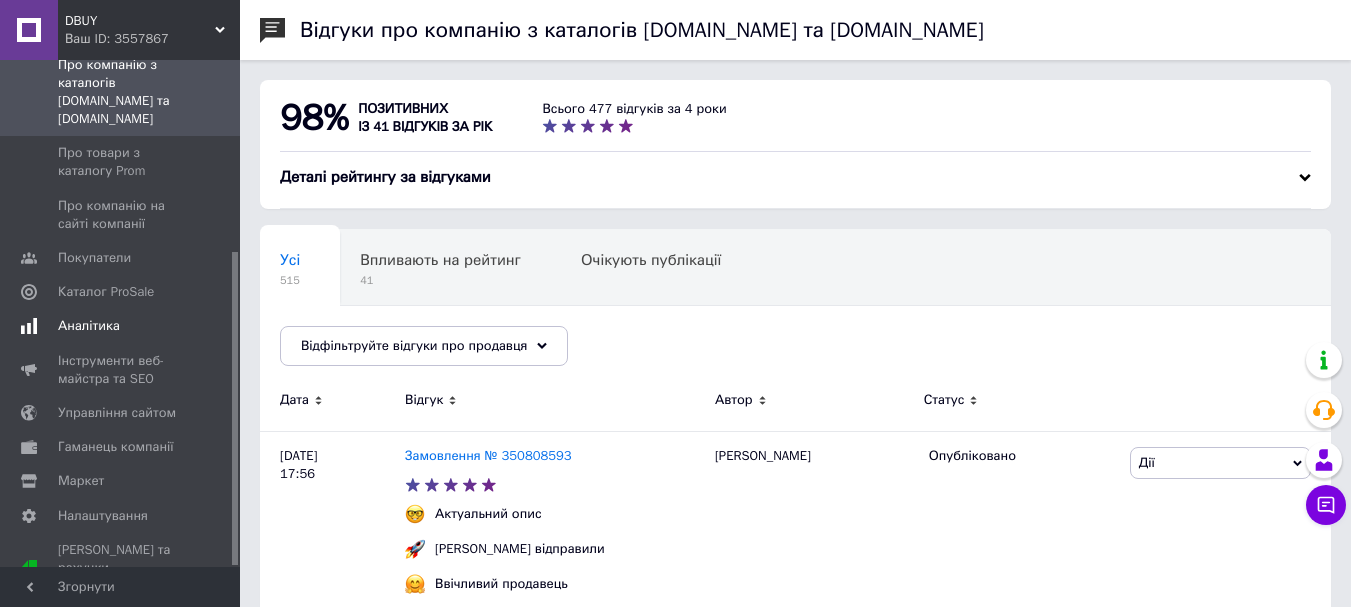 click on "Аналітика" at bounding box center [89, 326] 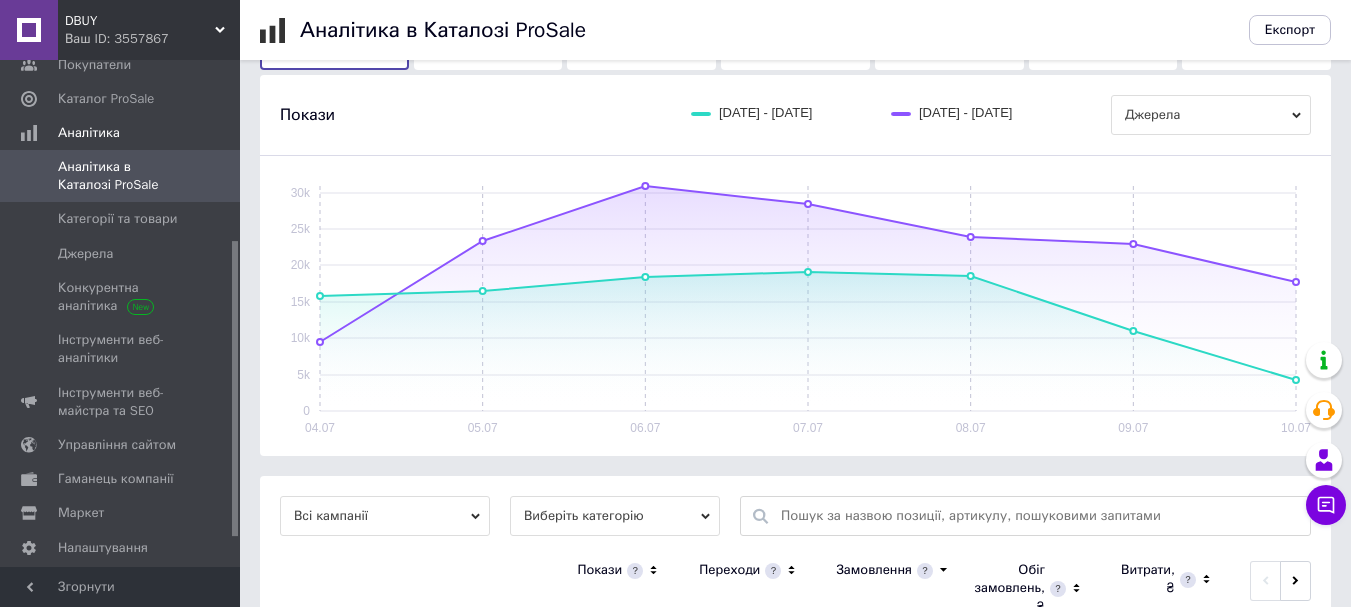 scroll, scrollTop: 395, scrollLeft: 0, axis: vertical 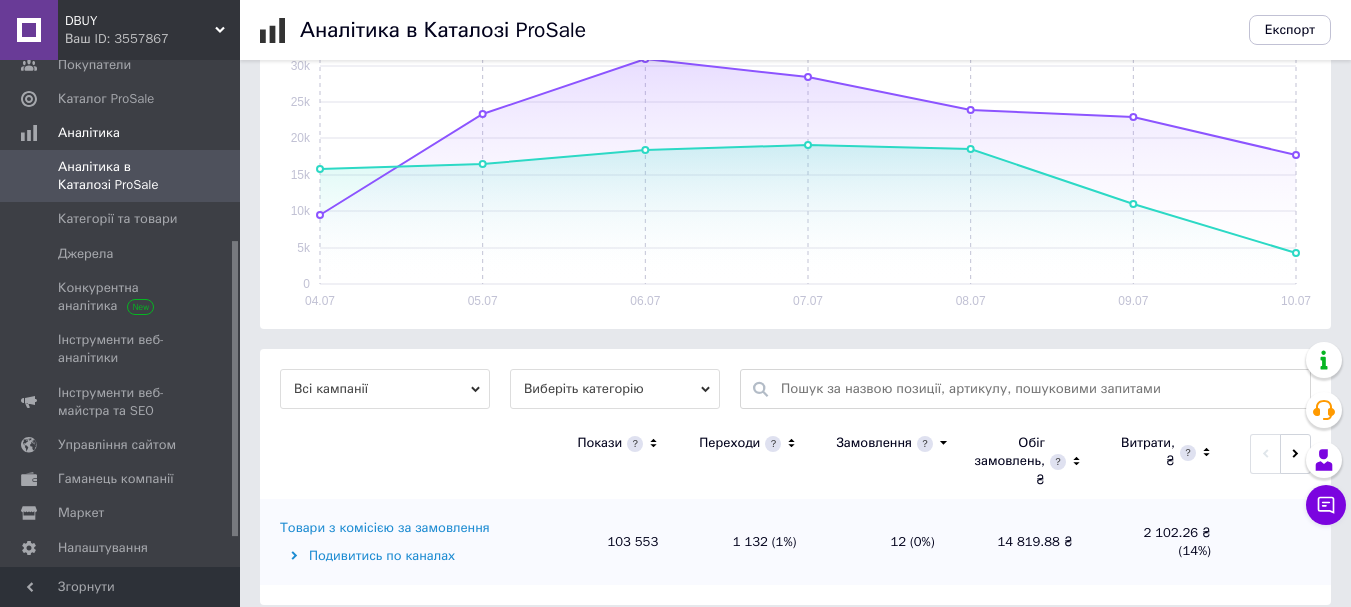 click on "Виберіть категорію" at bounding box center (615, 389) 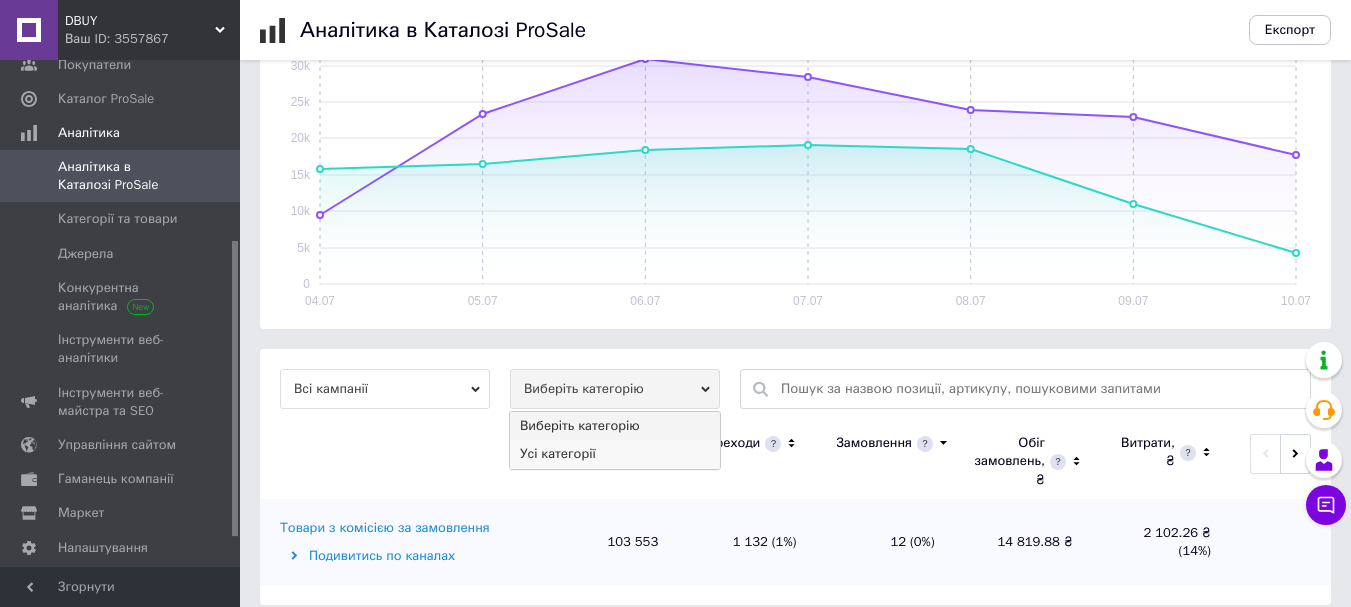 click on "Усі категорії" at bounding box center [615, 454] 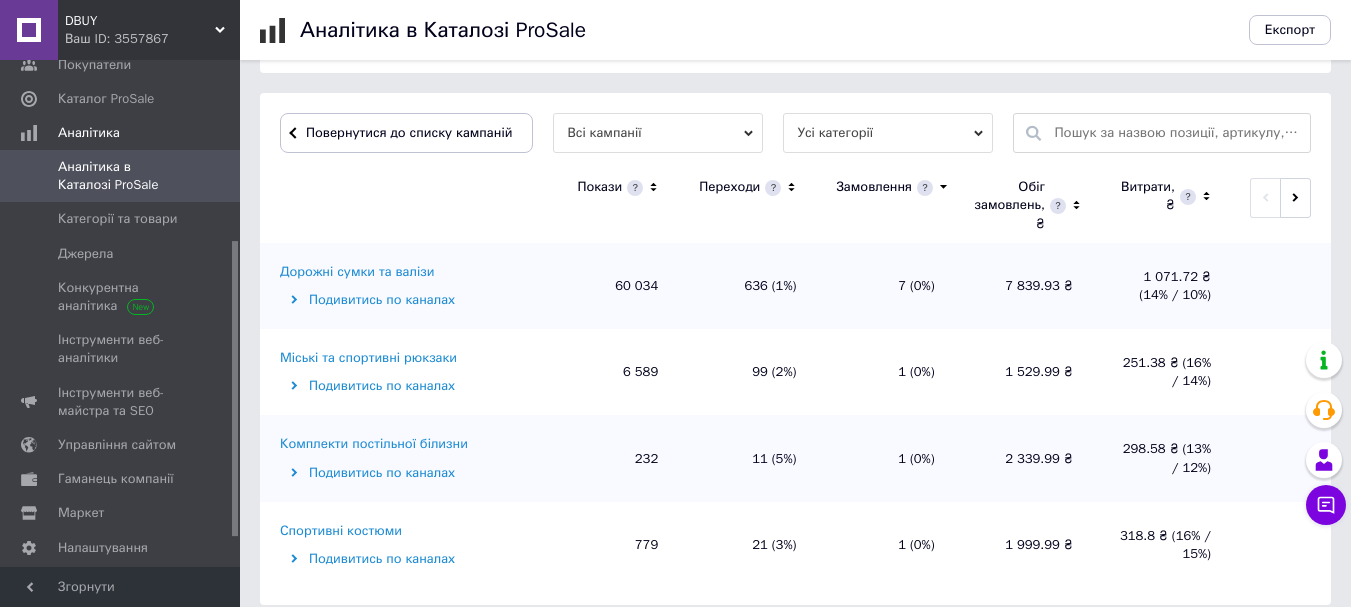 scroll, scrollTop: 0, scrollLeft: 0, axis: both 